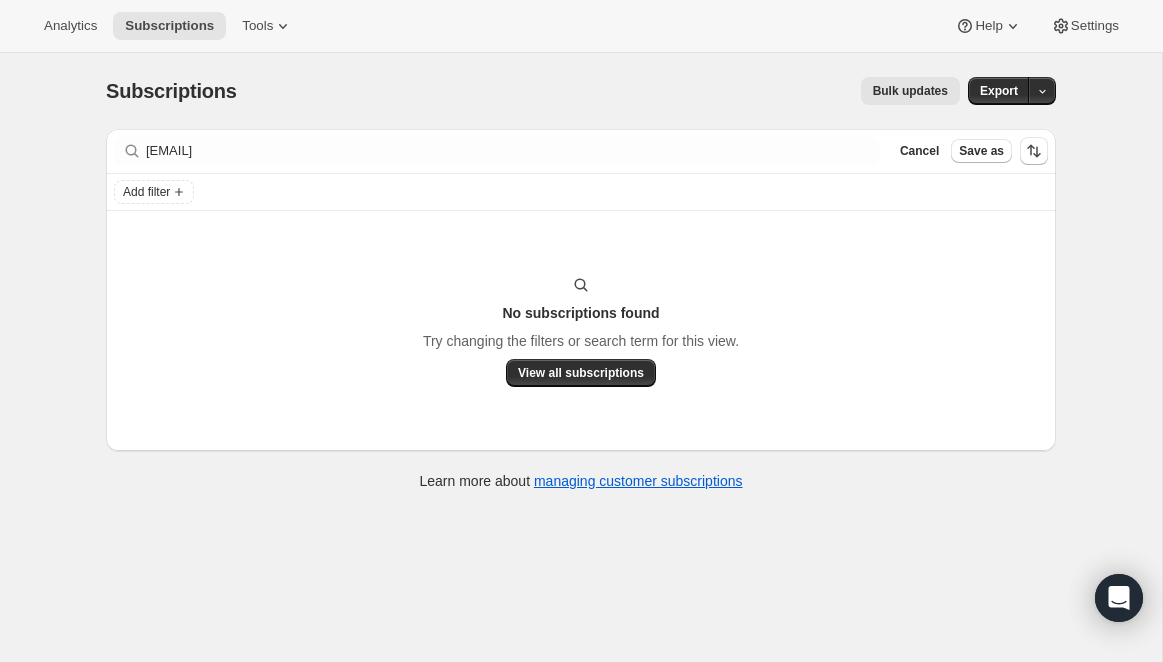 scroll, scrollTop: 0, scrollLeft: 0, axis: both 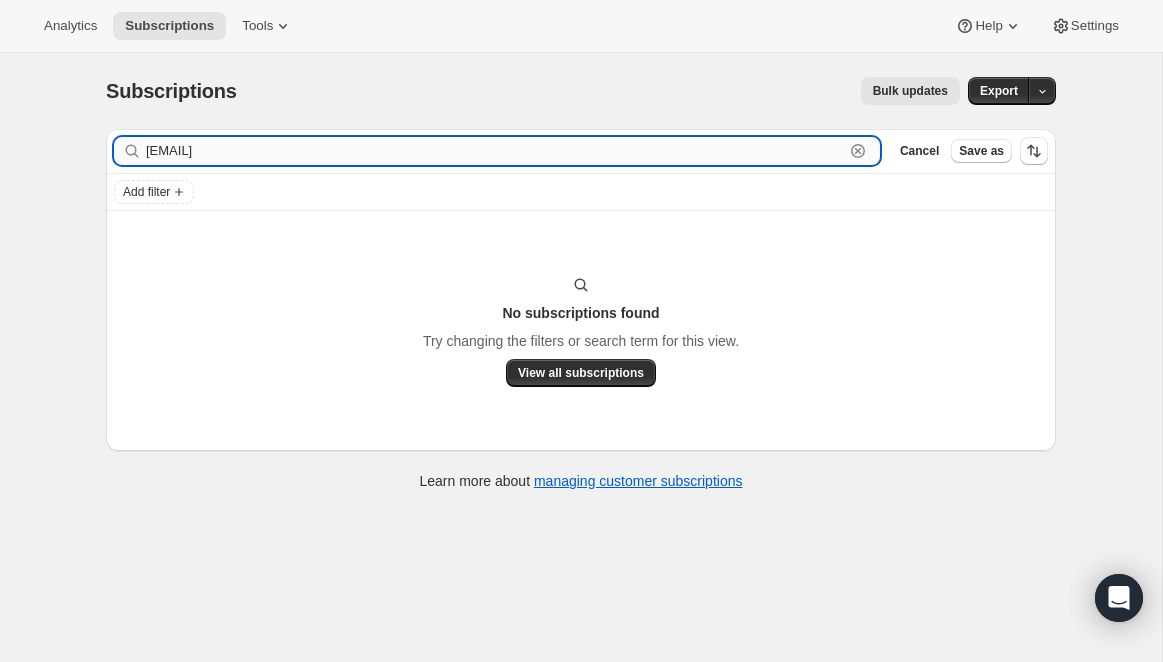 click on "[EMAIL]" at bounding box center (495, 151) 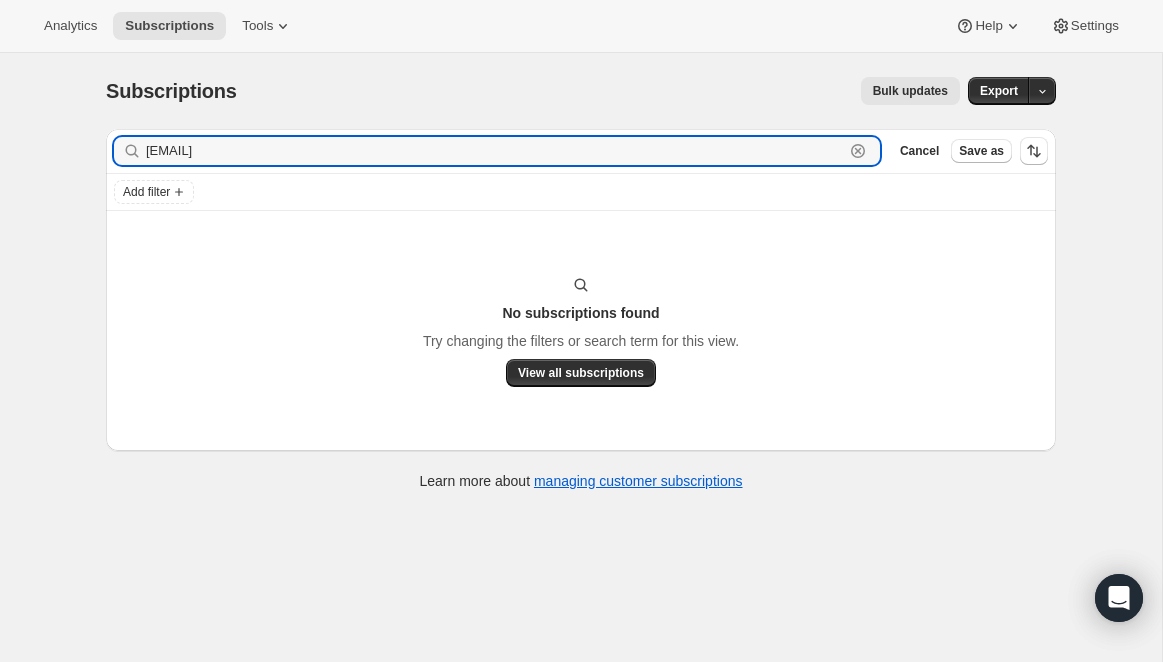 type on "[EMAIL]" 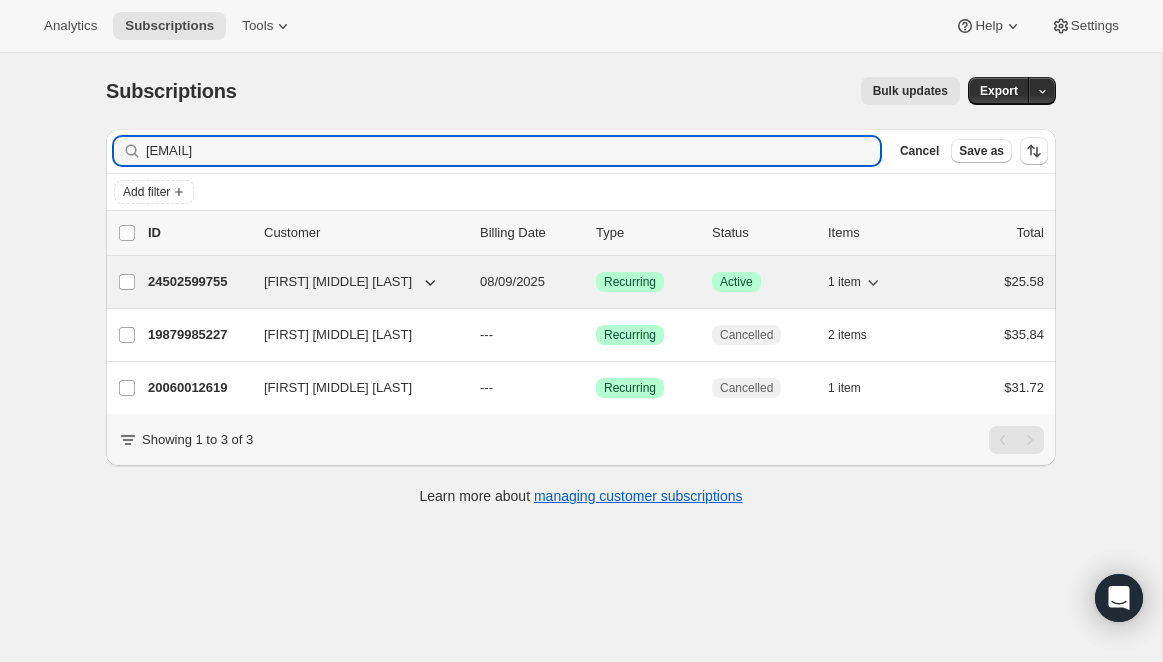 click on "24502599755" at bounding box center [198, 282] 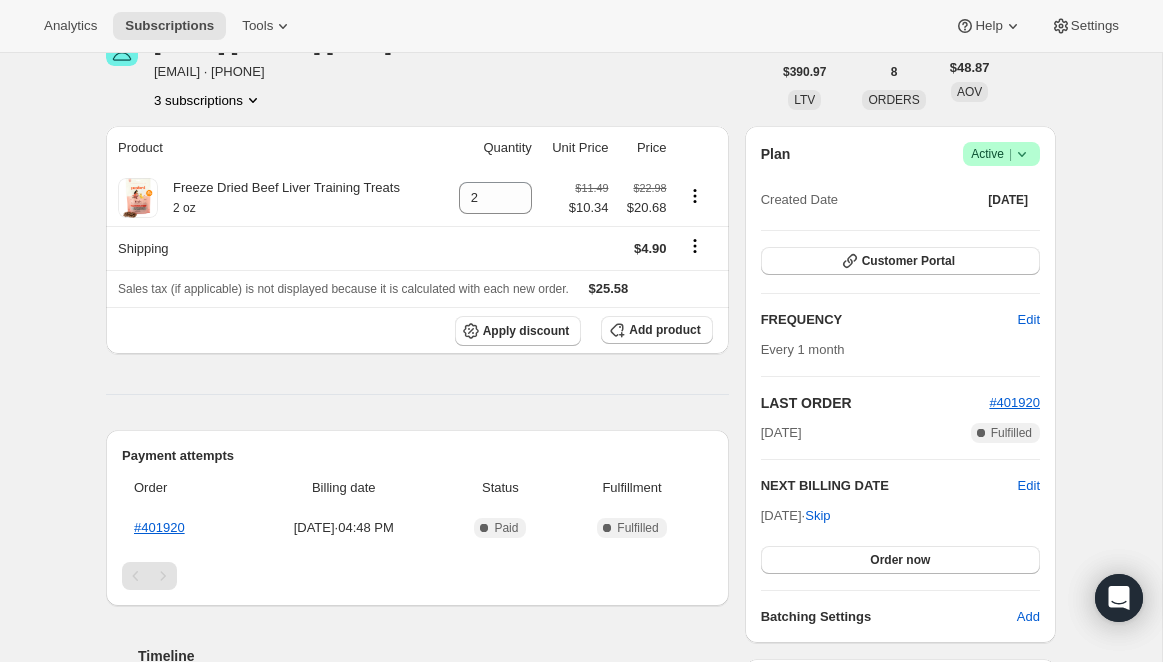 scroll, scrollTop: 64, scrollLeft: 0, axis: vertical 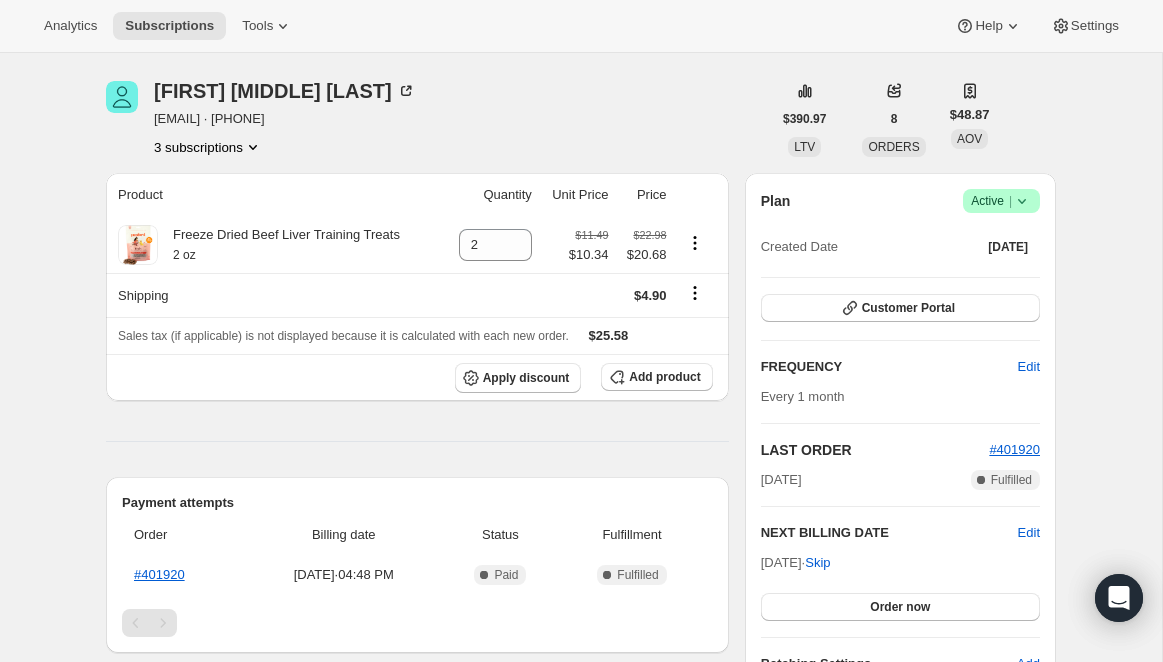 click 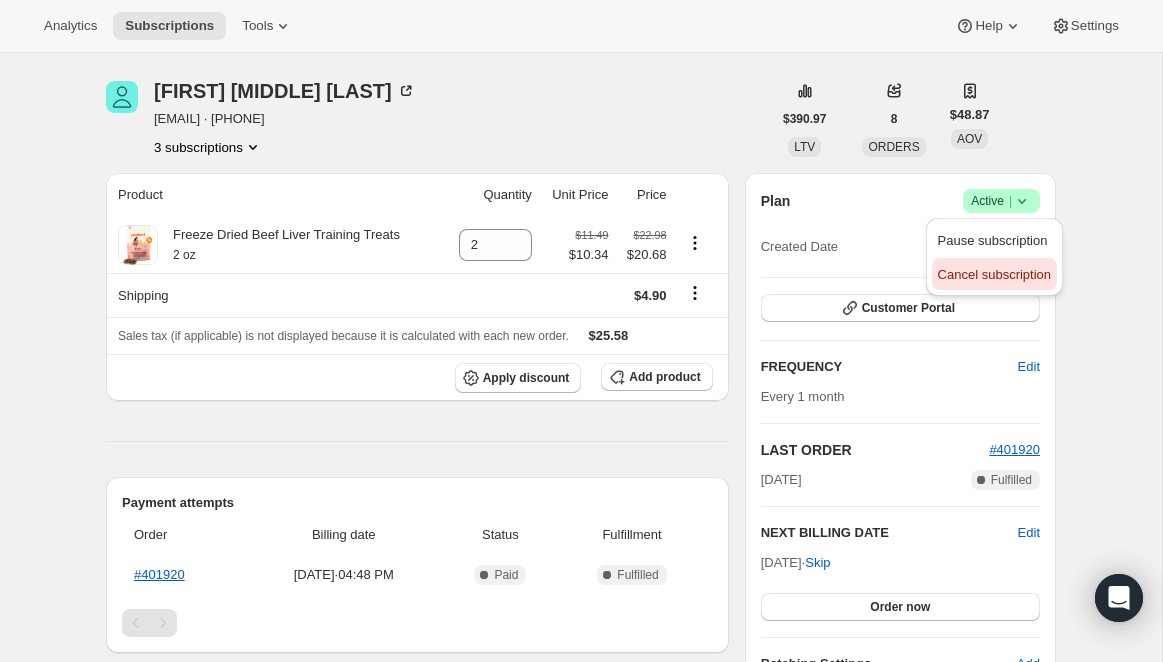 click on "Cancel subscription" at bounding box center (994, 274) 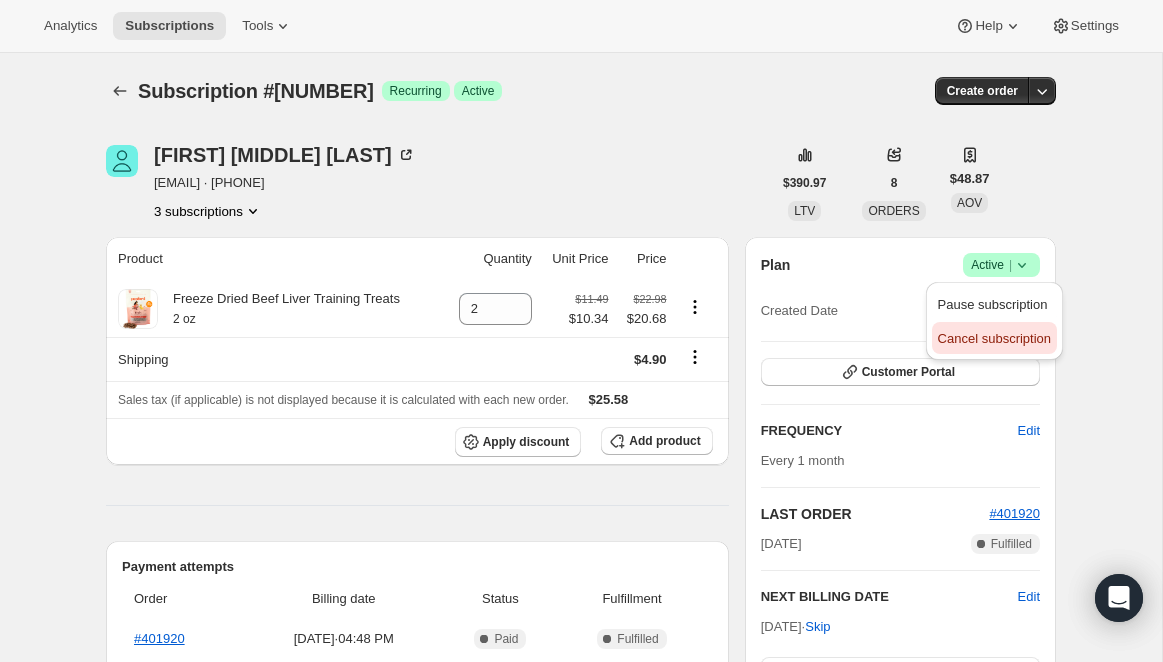 scroll, scrollTop: 64, scrollLeft: 0, axis: vertical 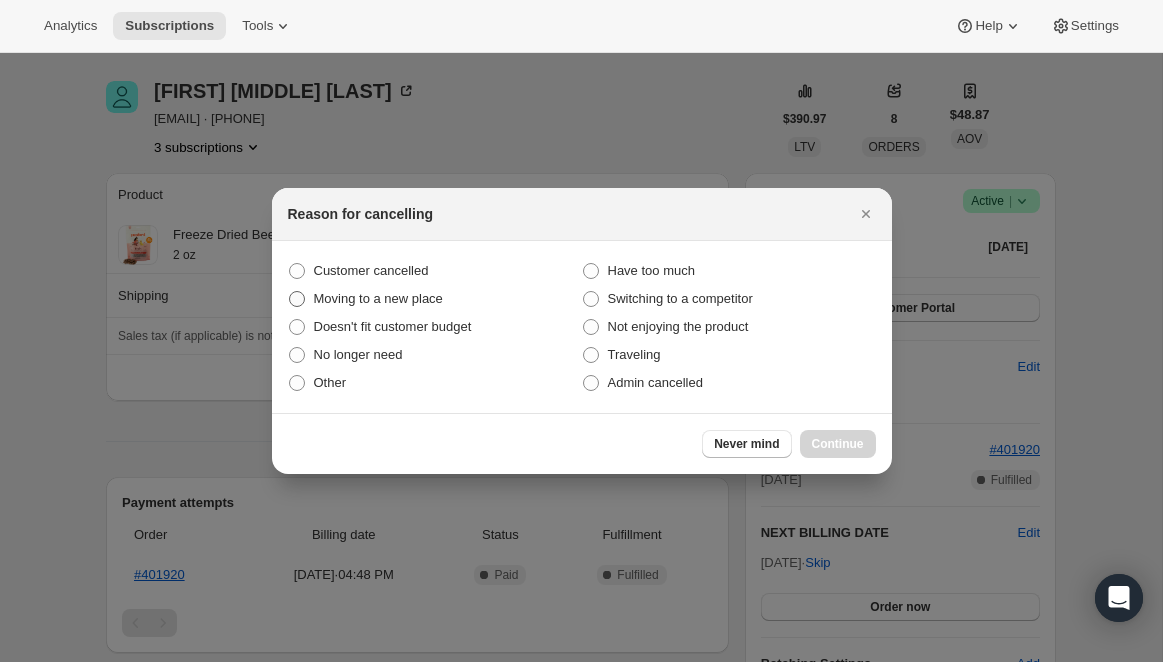 click on "Moving to a new place" at bounding box center [378, 298] 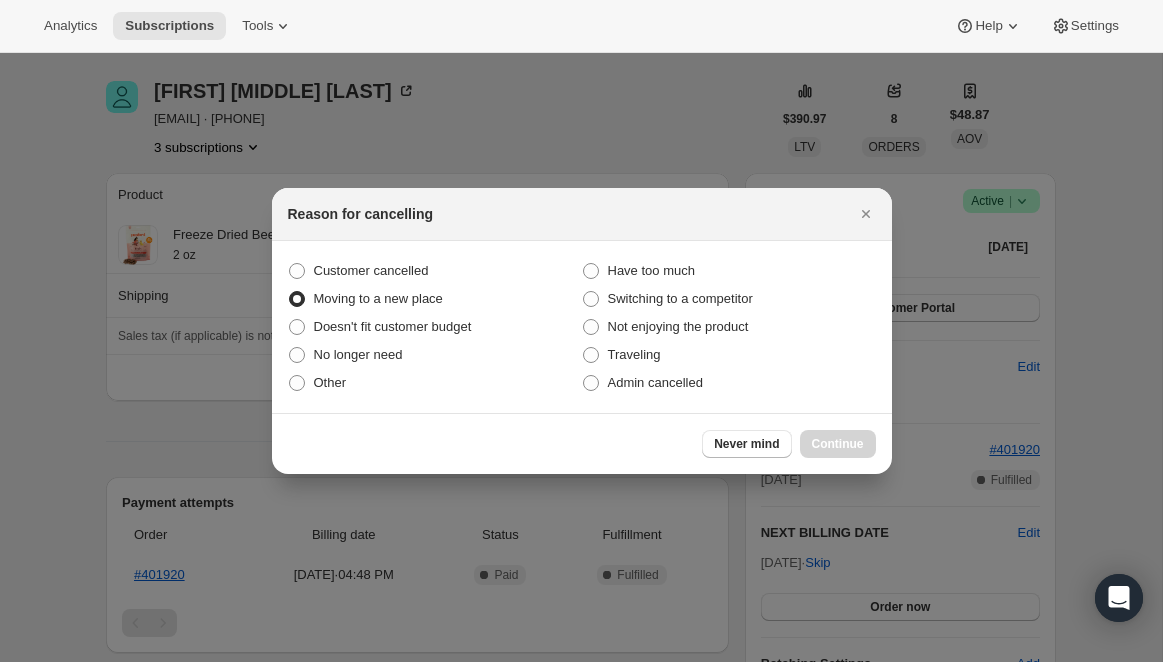 radio on "true" 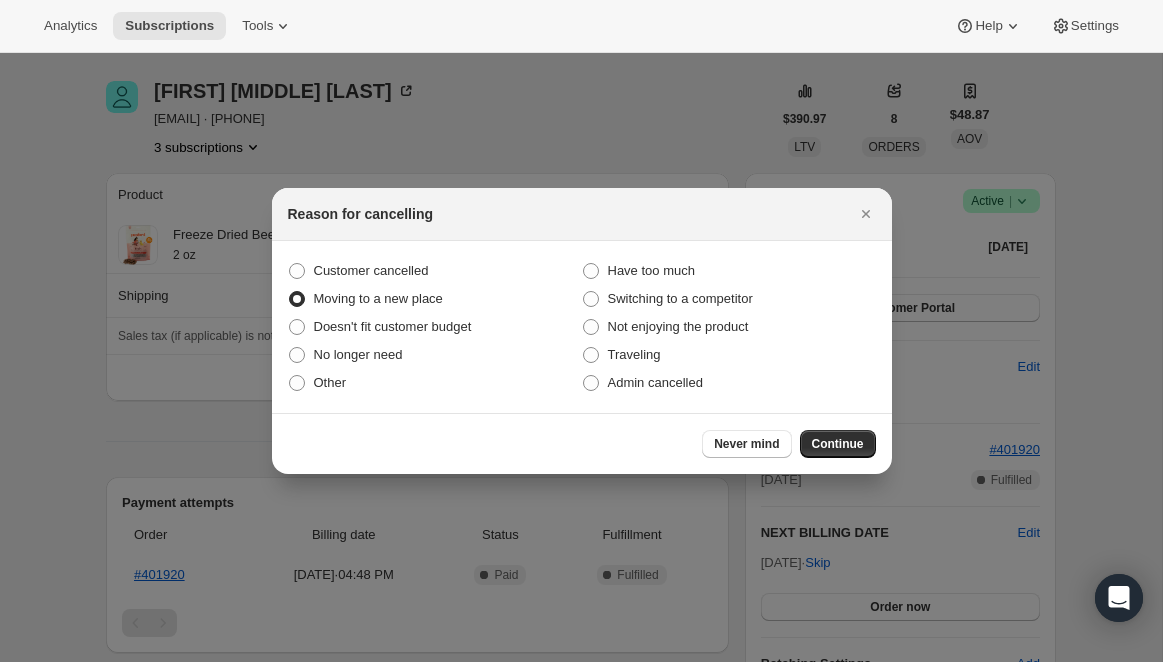 click on "Moving to a new place" at bounding box center [378, 298] 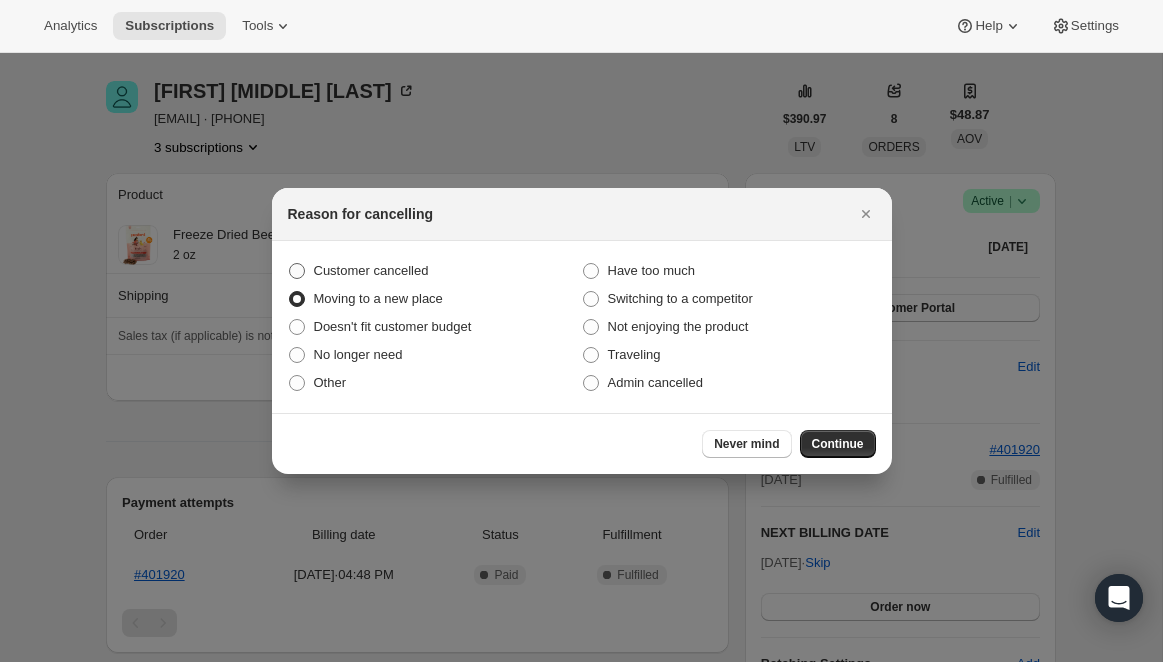 click on "Customer cancelled" at bounding box center (371, 270) 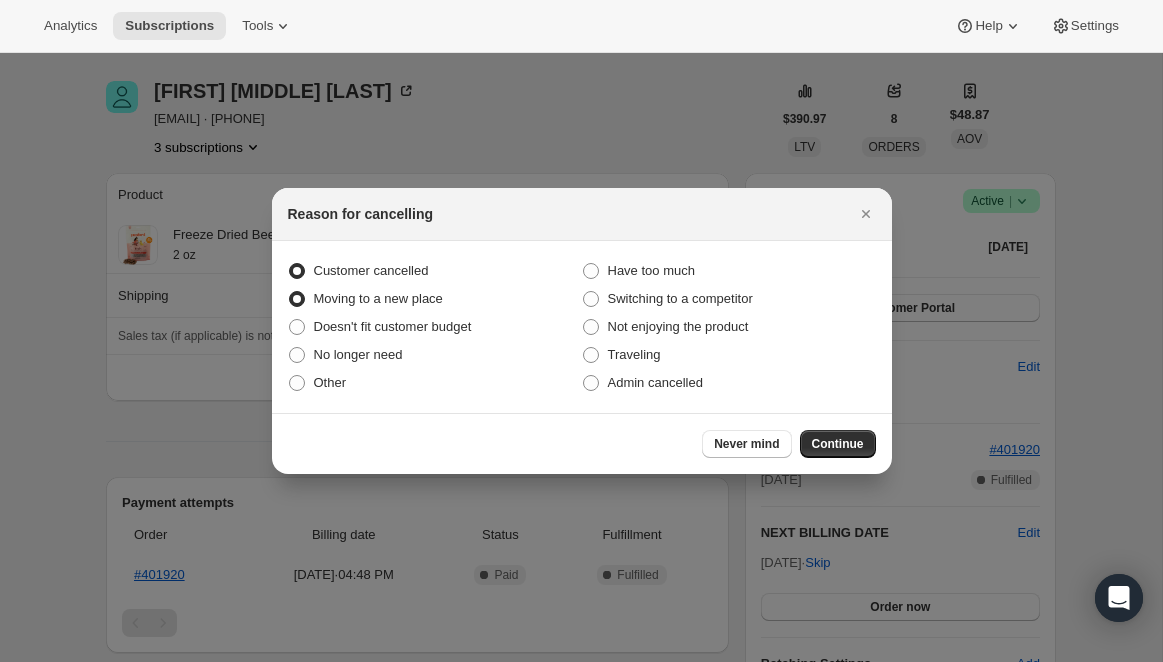 radio on "true" 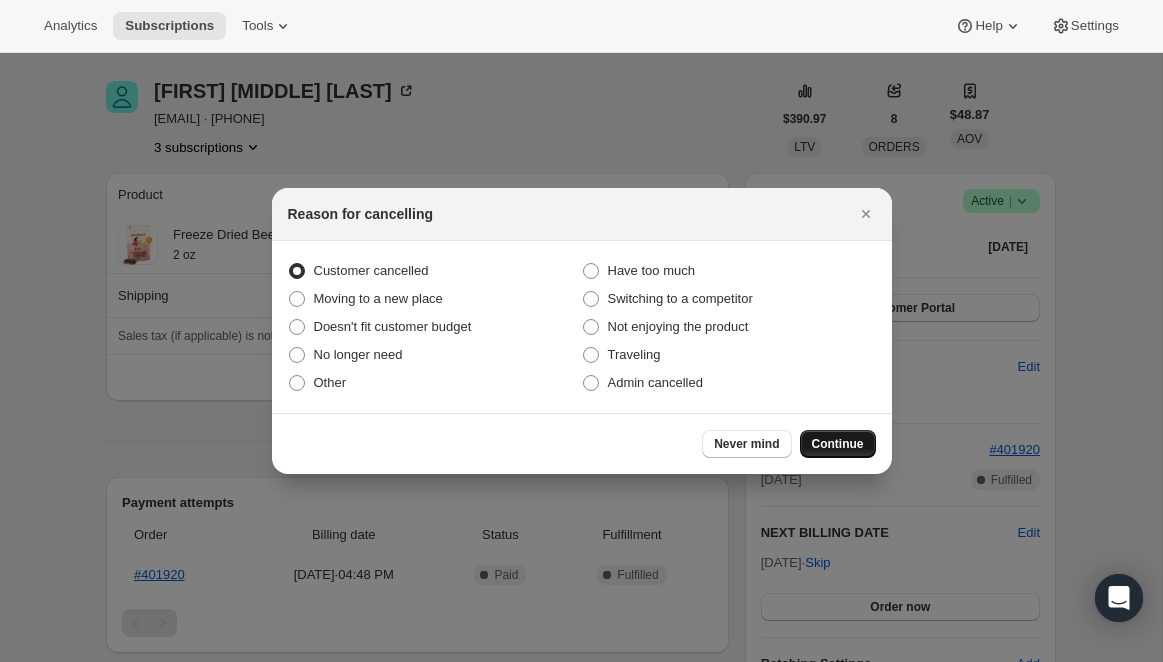 click on "Continue" at bounding box center [838, 444] 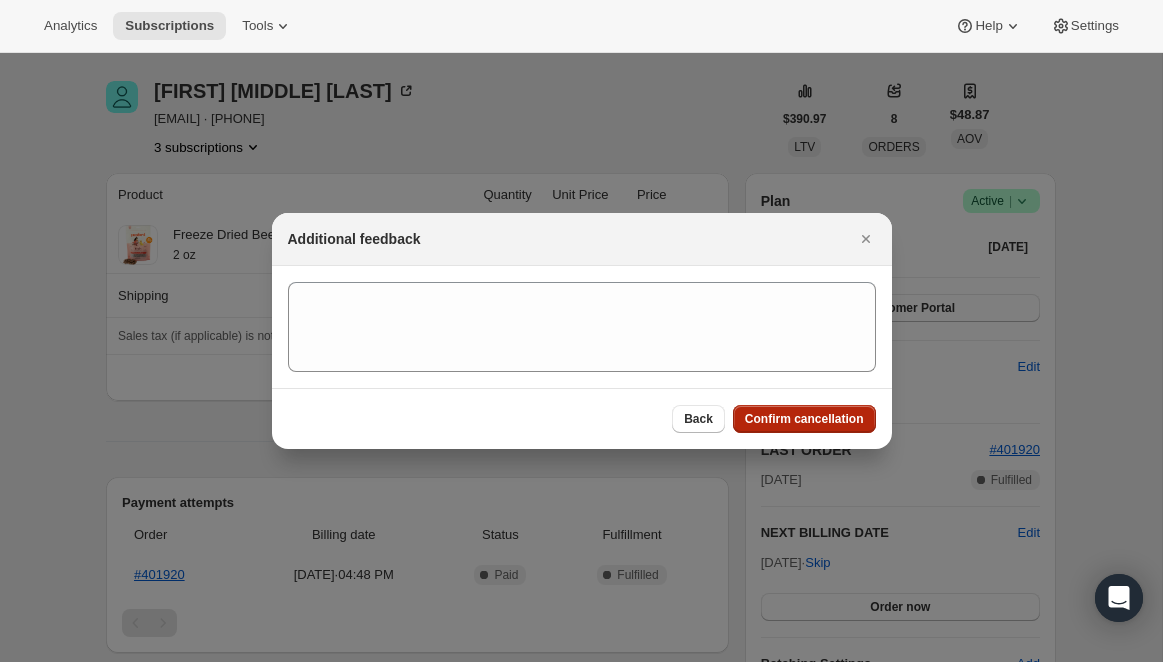 click on "Confirm cancellation" at bounding box center (804, 419) 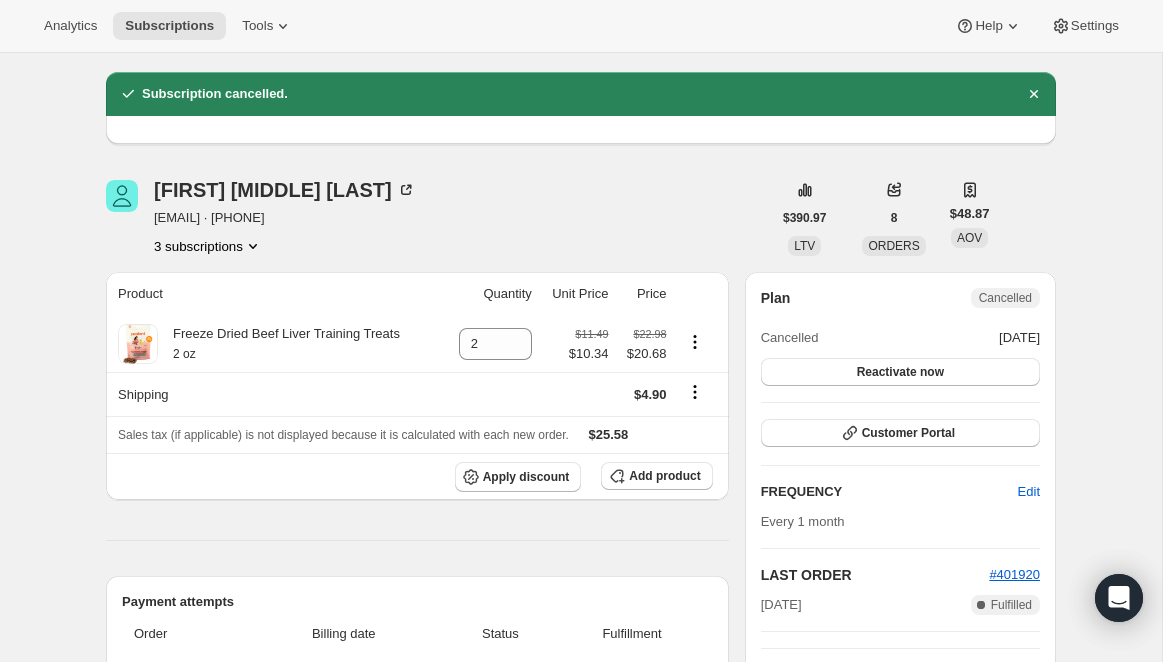 scroll, scrollTop: 0, scrollLeft: 0, axis: both 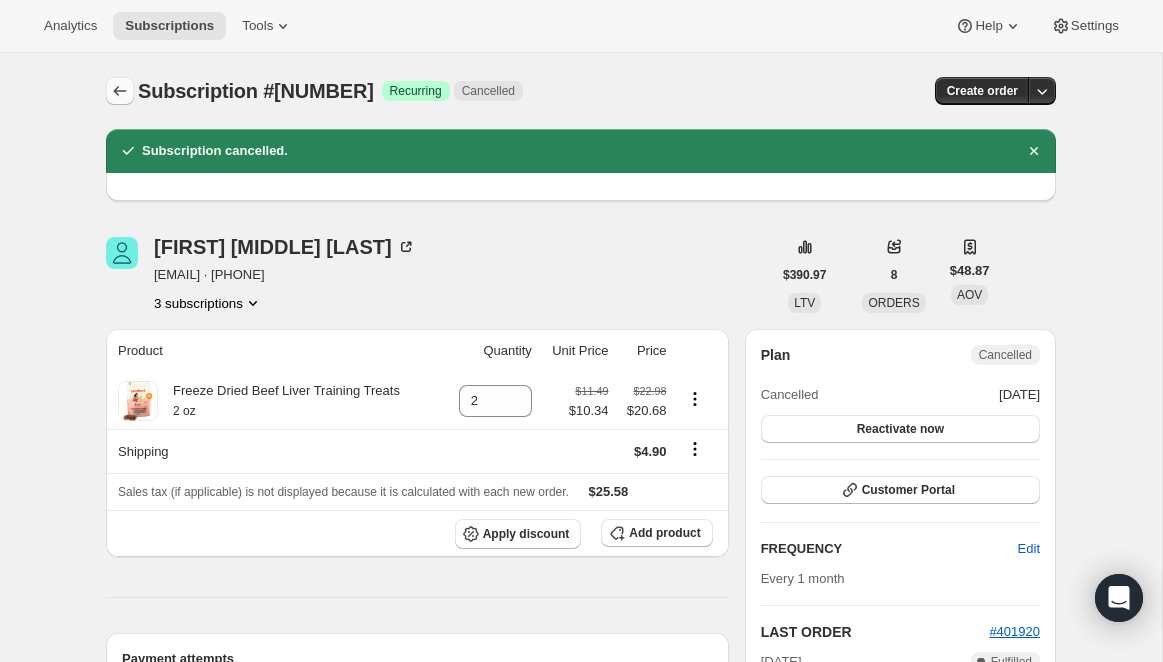 click 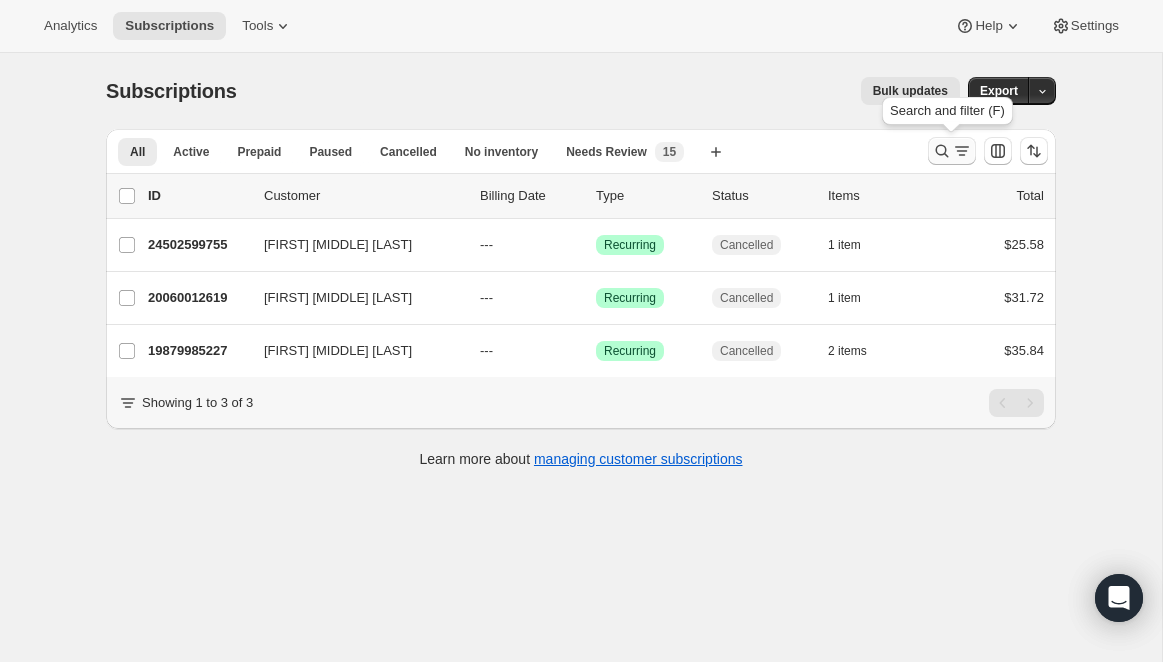 click 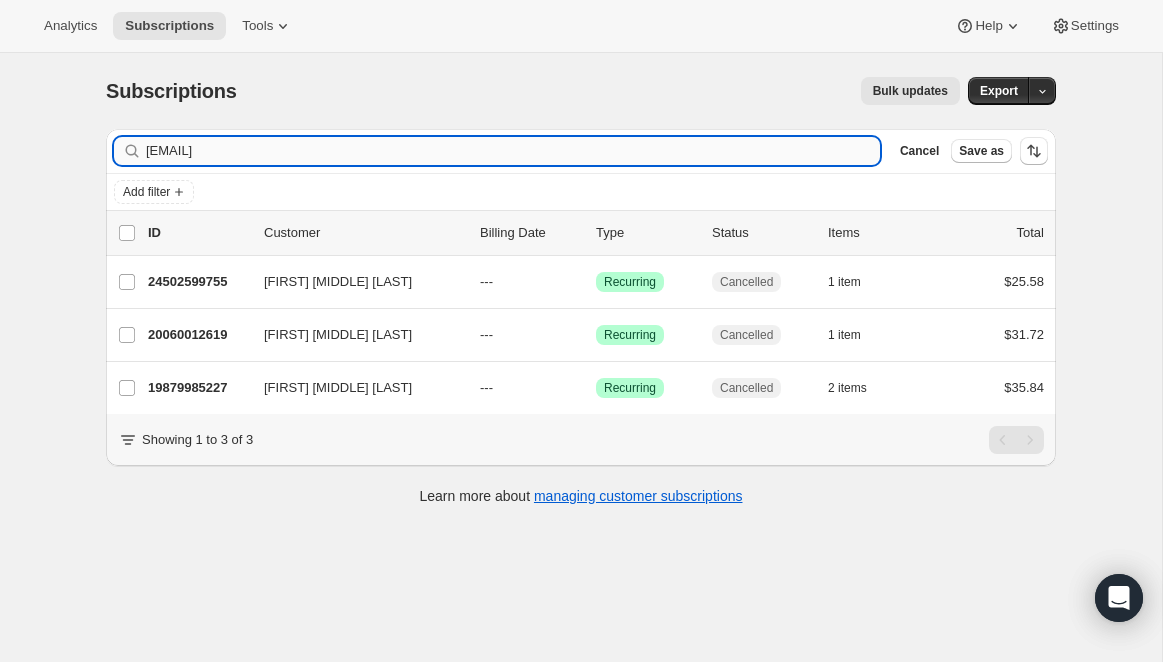 click on "[EMAIL]" at bounding box center (513, 151) 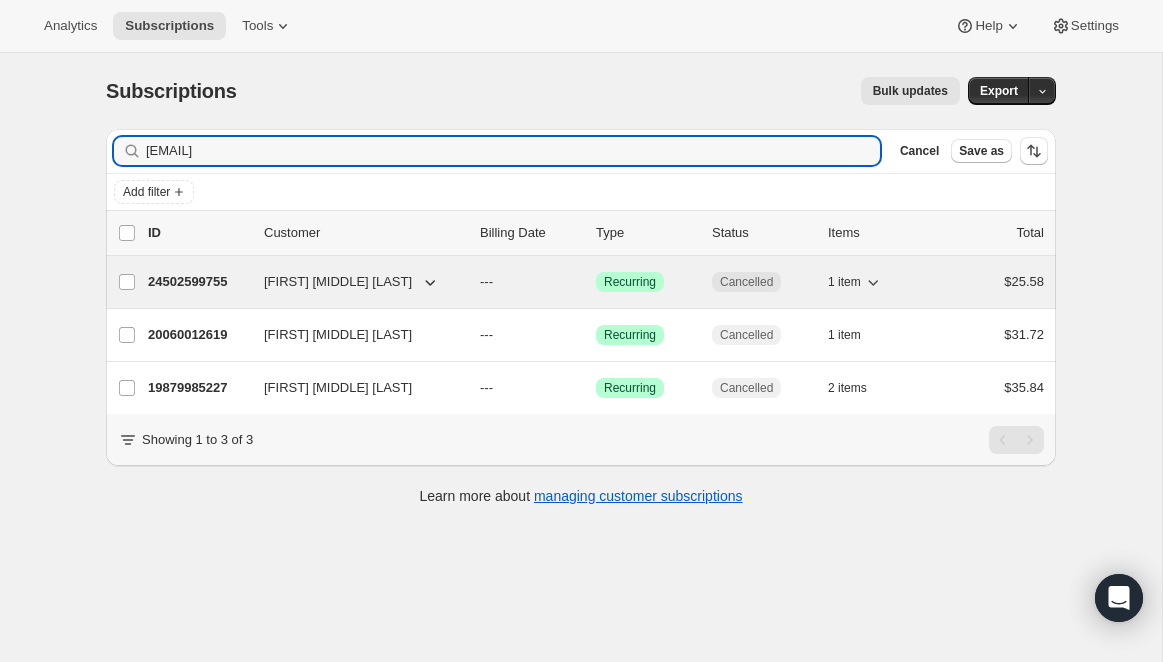 type on "[EMAIL]" 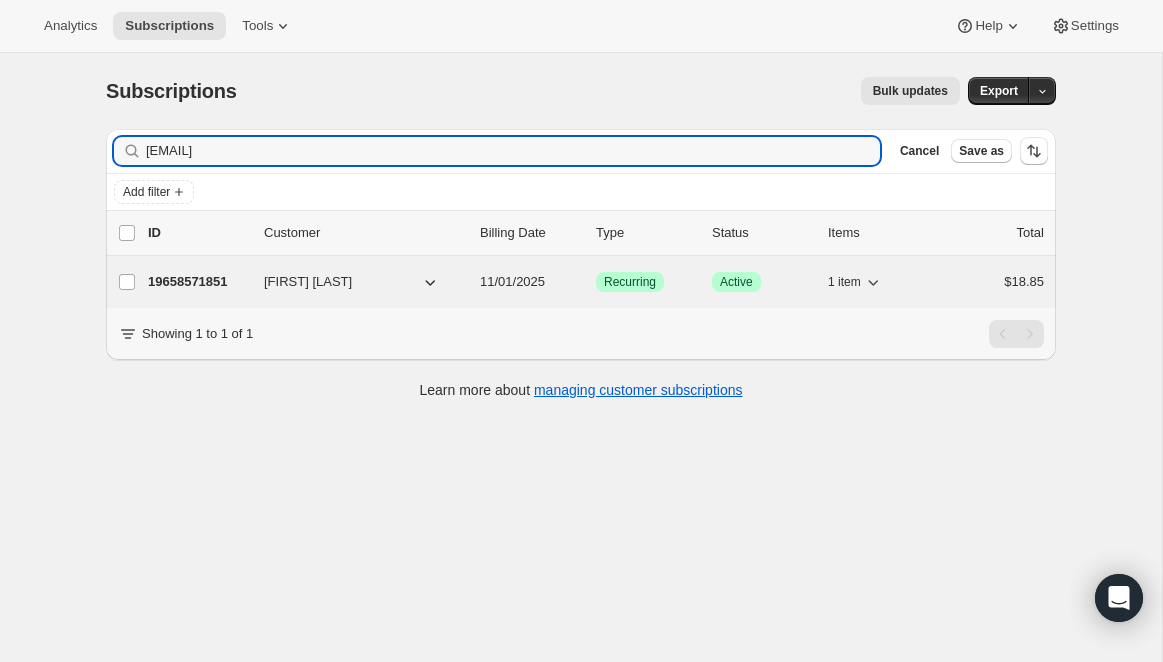 click on "19658571851" at bounding box center (198, 282) 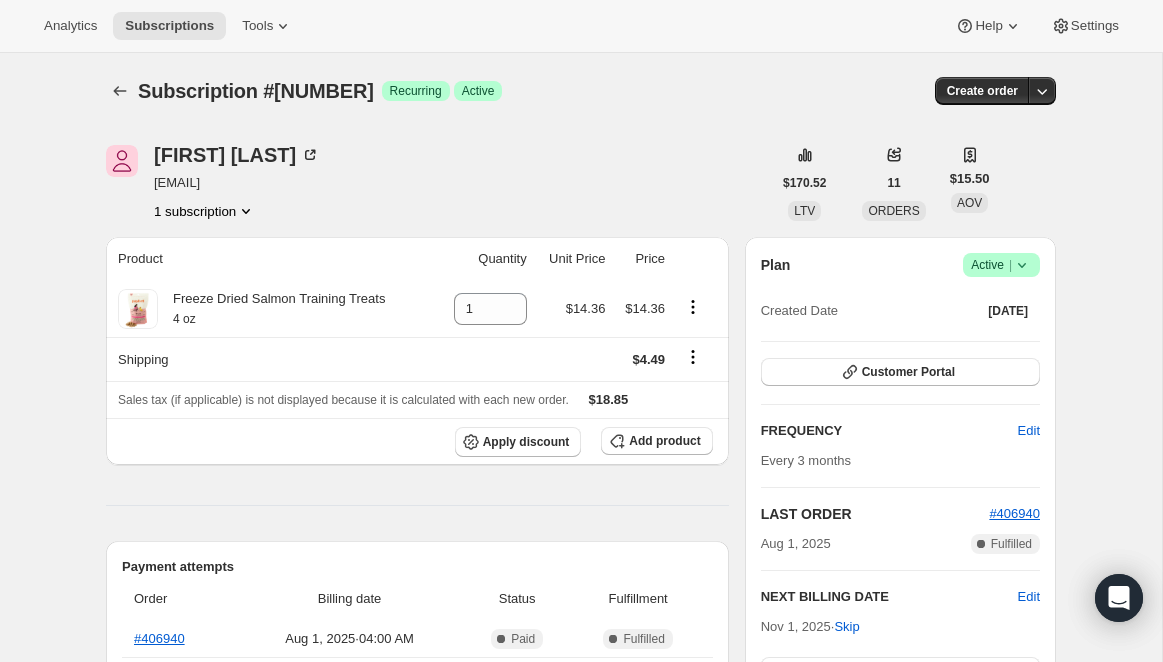 click on "Success Active |" at bounding box center (1001, 265) 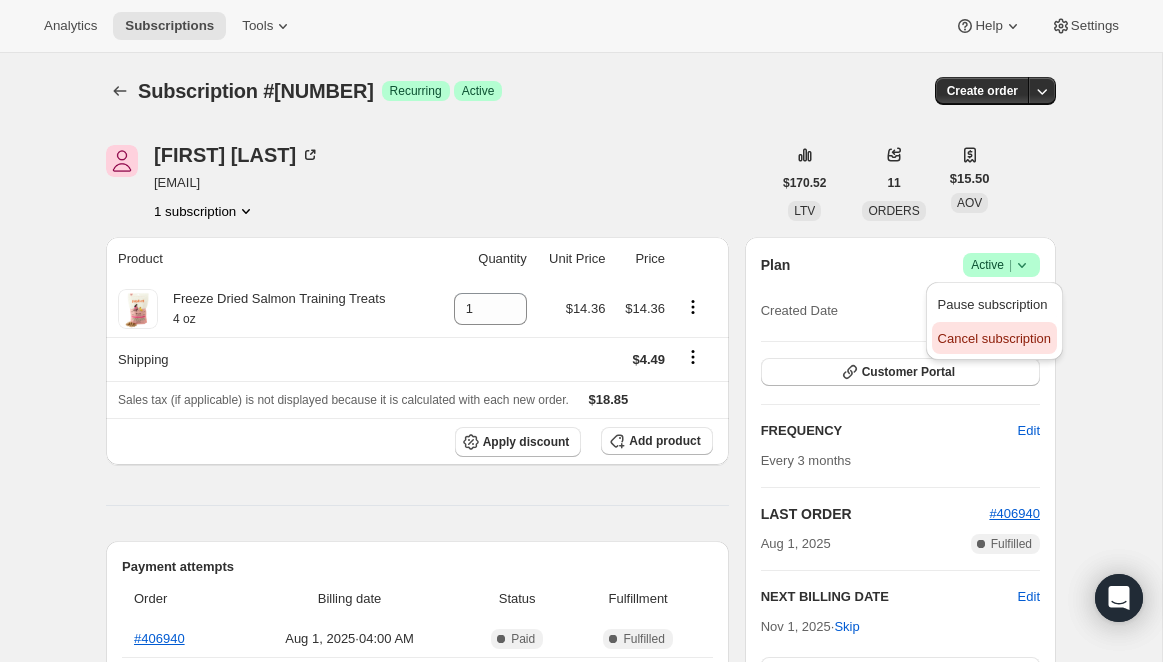 click on "Cancel subscription" at bounding box center [994, 338] 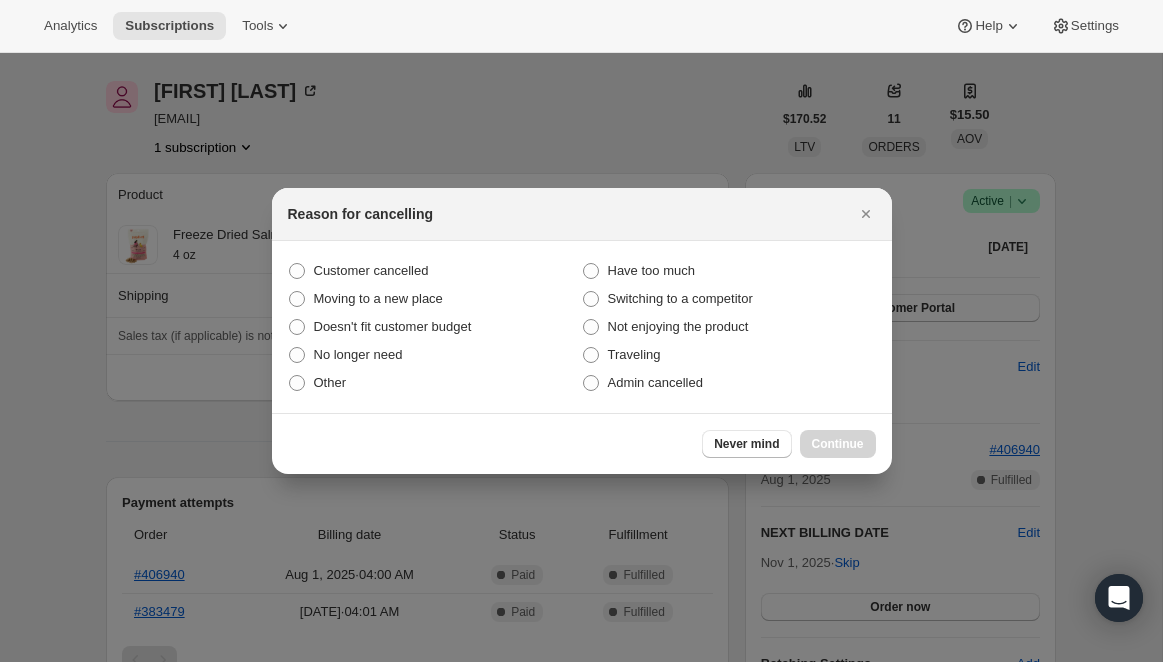 scroll, scrollTop: 0, scrollLeft: 0, axis: both 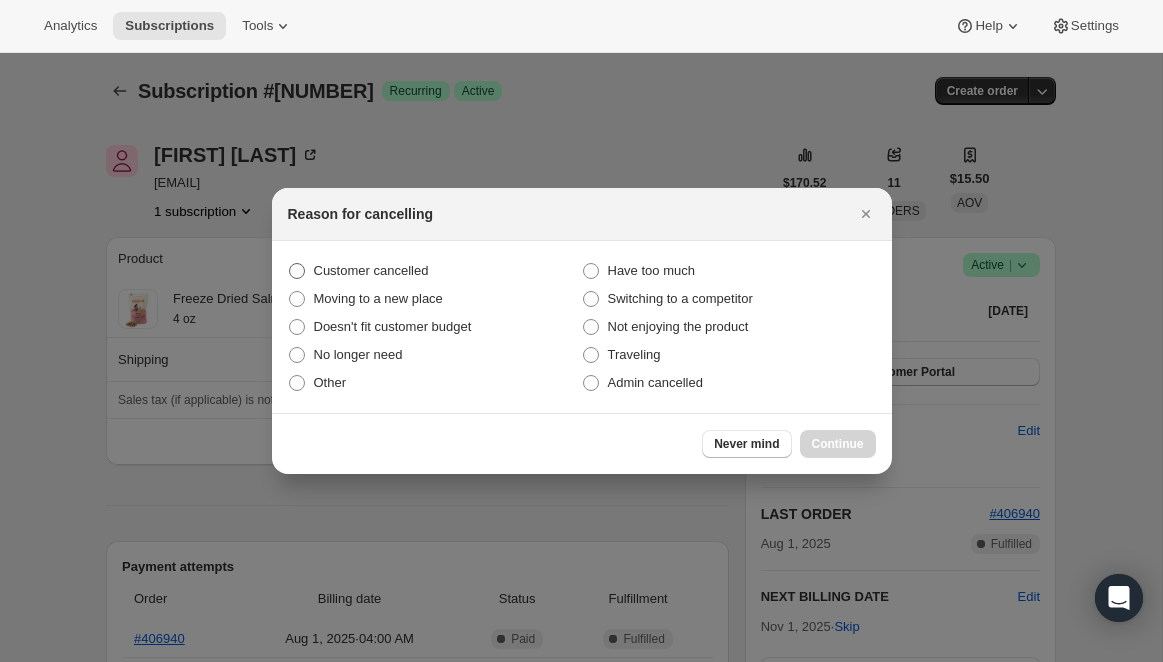 click on "Customer cancelled" at bounding box center [435, 271] 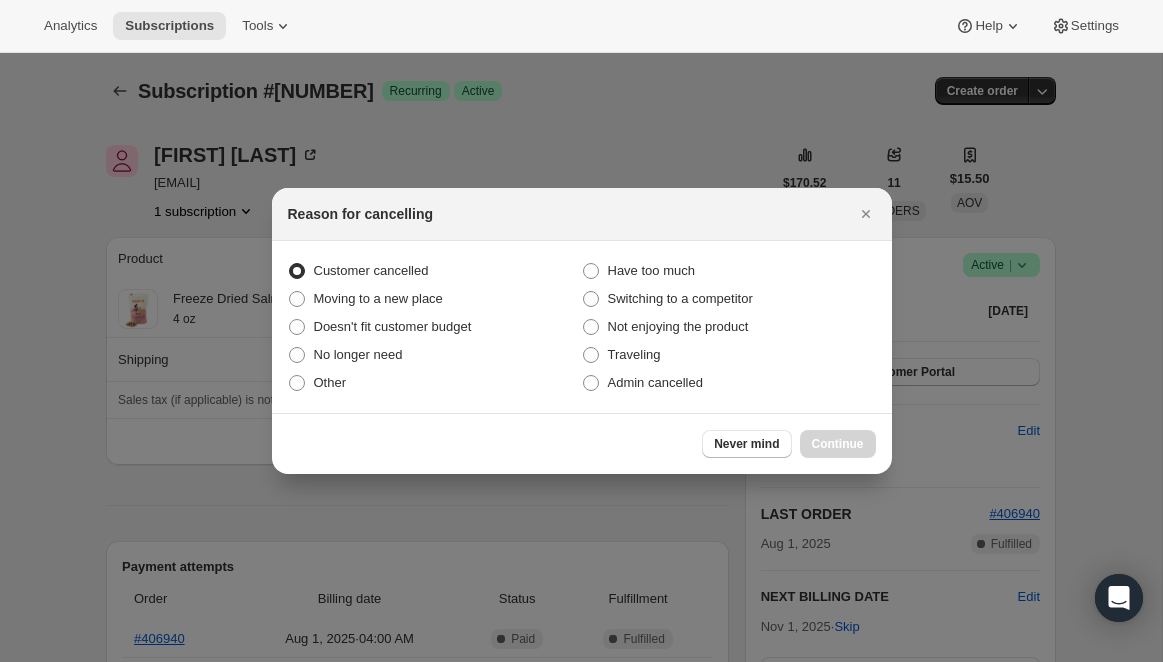 radio on "true" 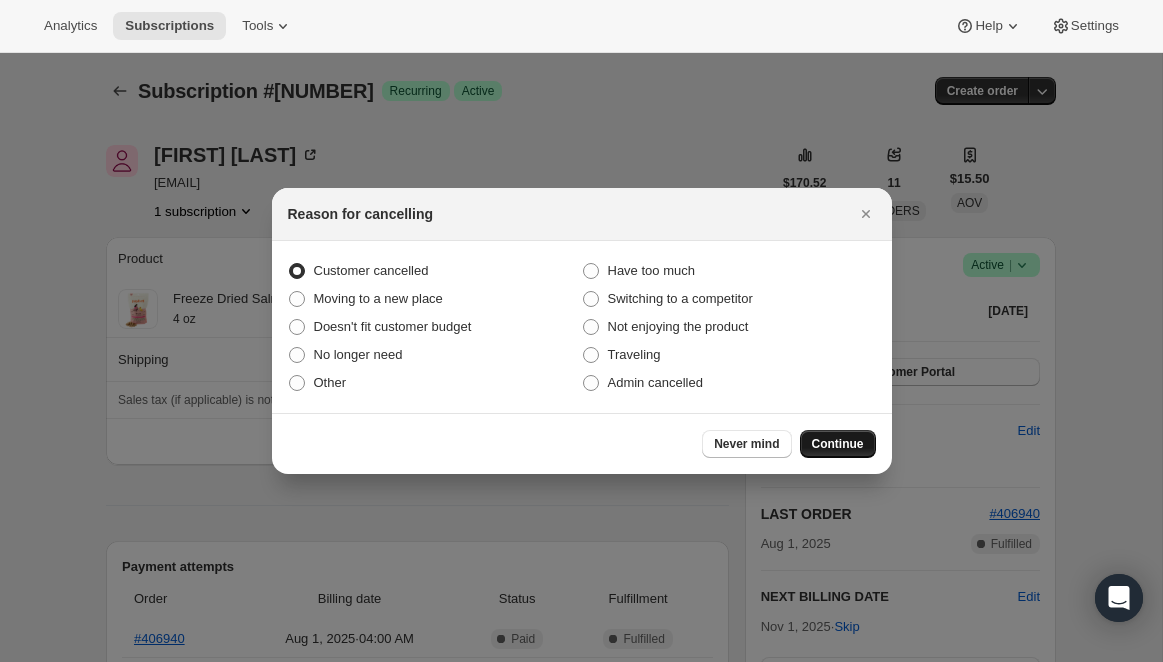 click on "Continue" at bounding box center (838, 444) 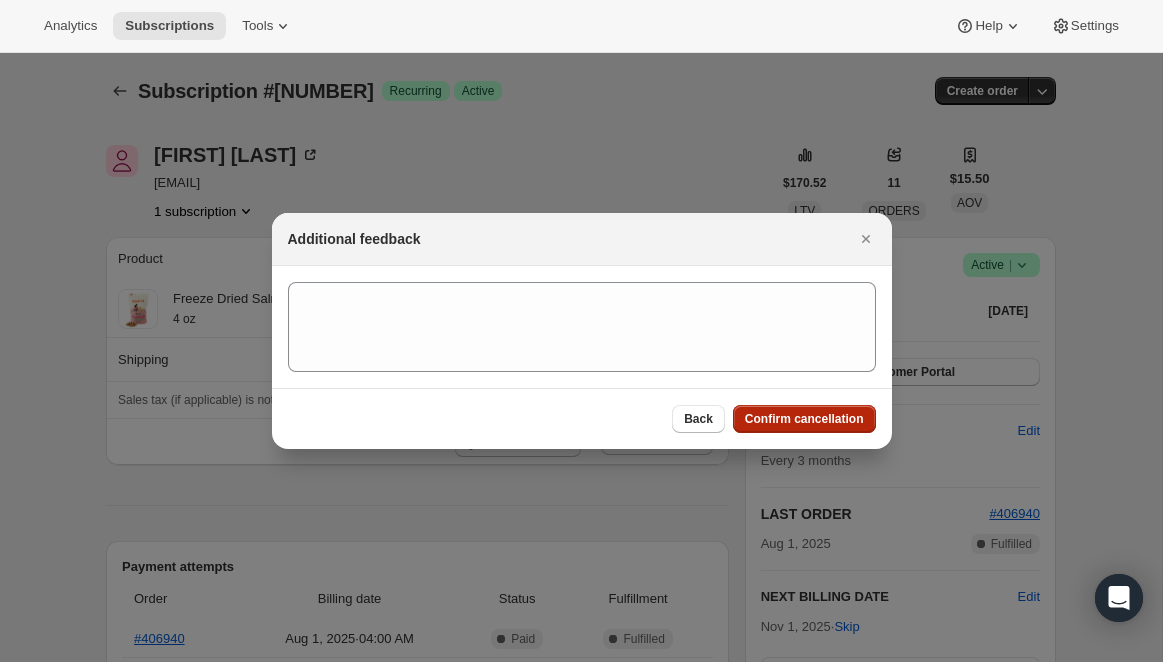 click on "Confirm cancellation" at bounding box center (804, 419) 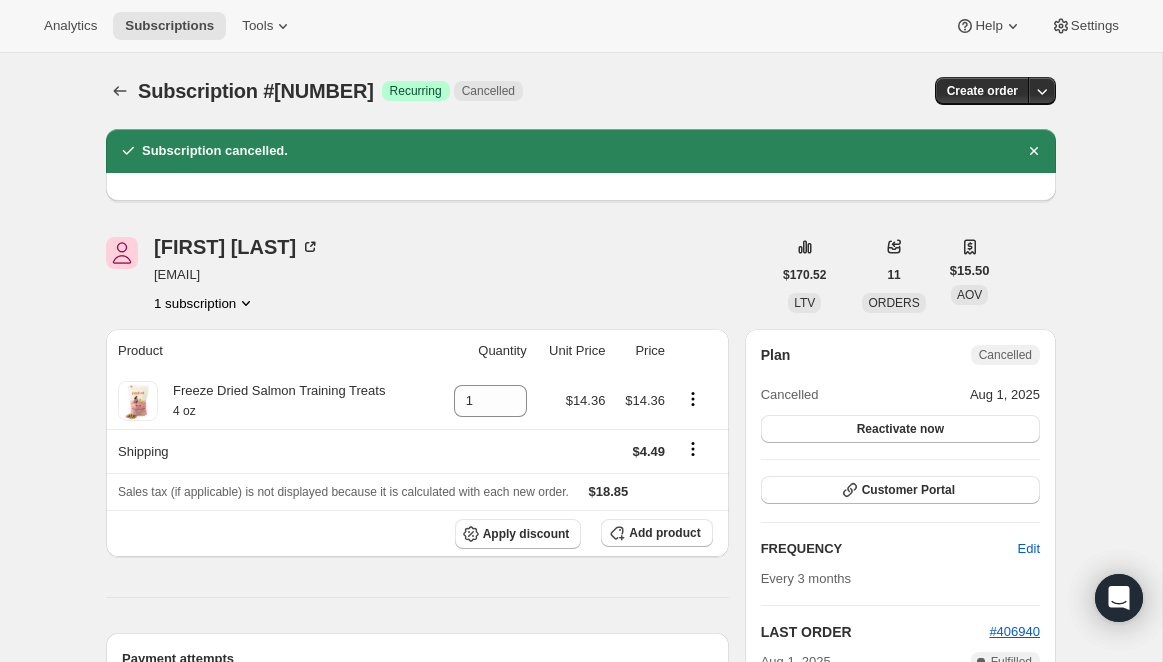 click on "Subscription #[NUMBER]. This page is ready Subscription #[NUMBER] Success Recurring Cancelled Create order" at bounding box center [581, 91] 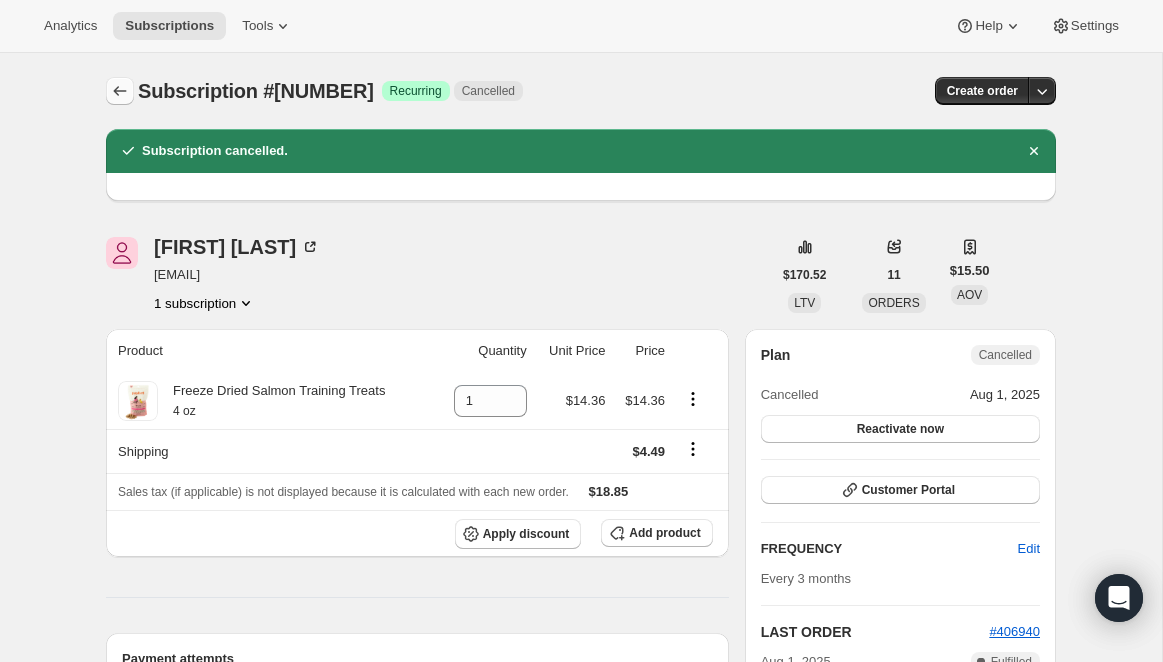 click at bounding box center (120, 91) 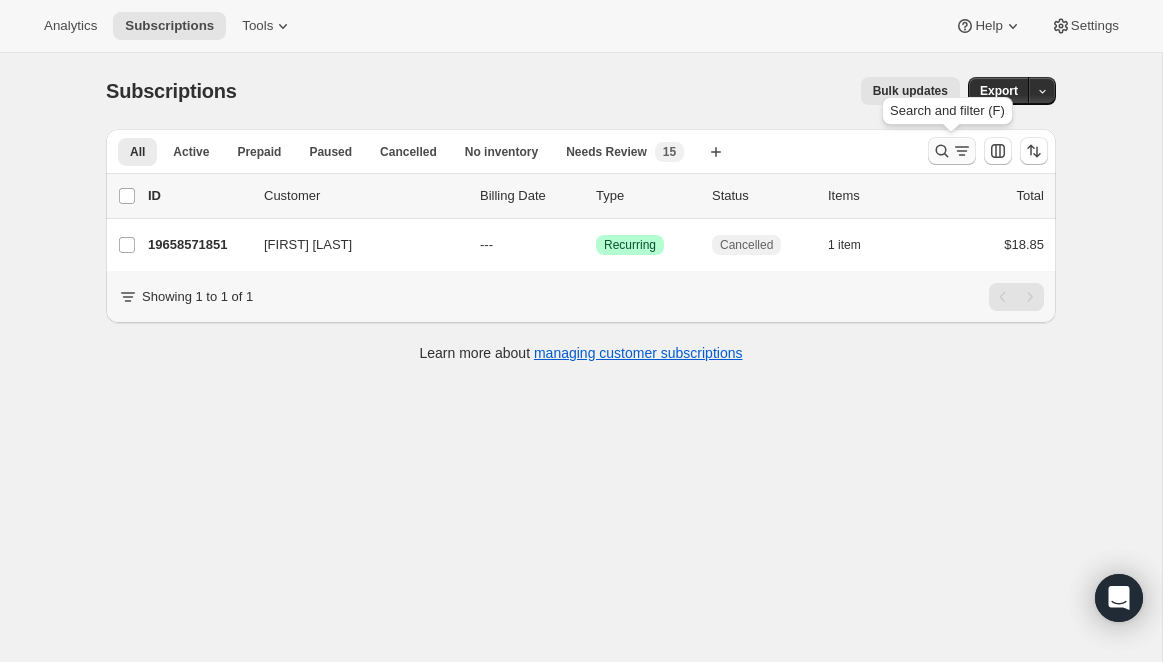 click 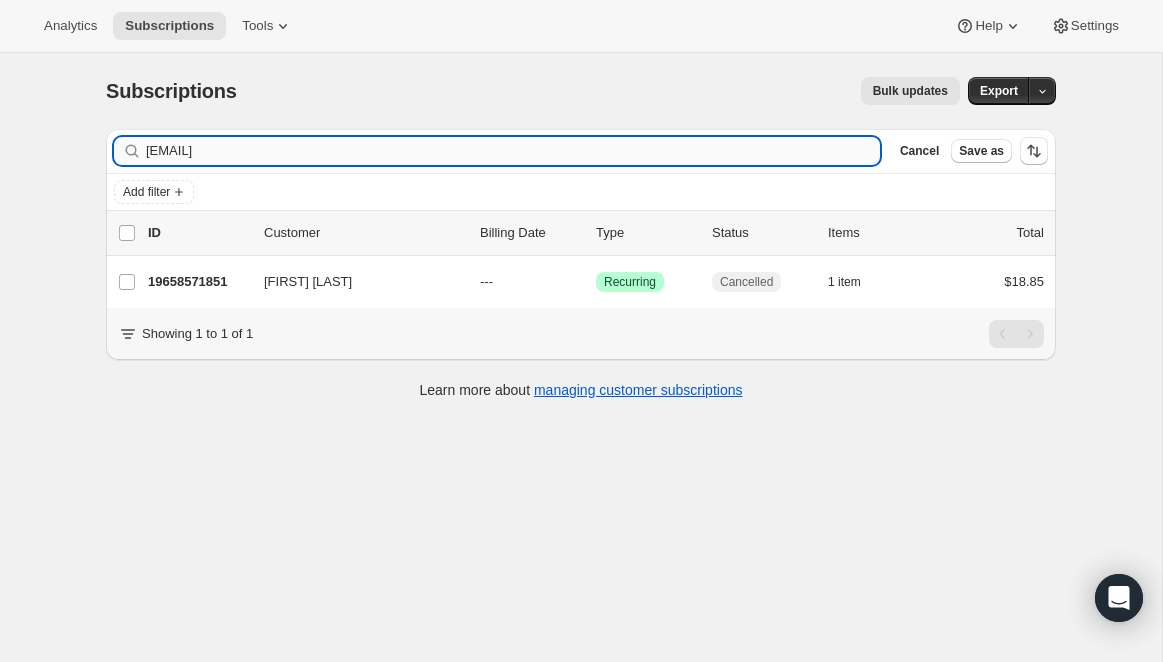 click on "[EMAIL]" at bounding box center [513, 151] 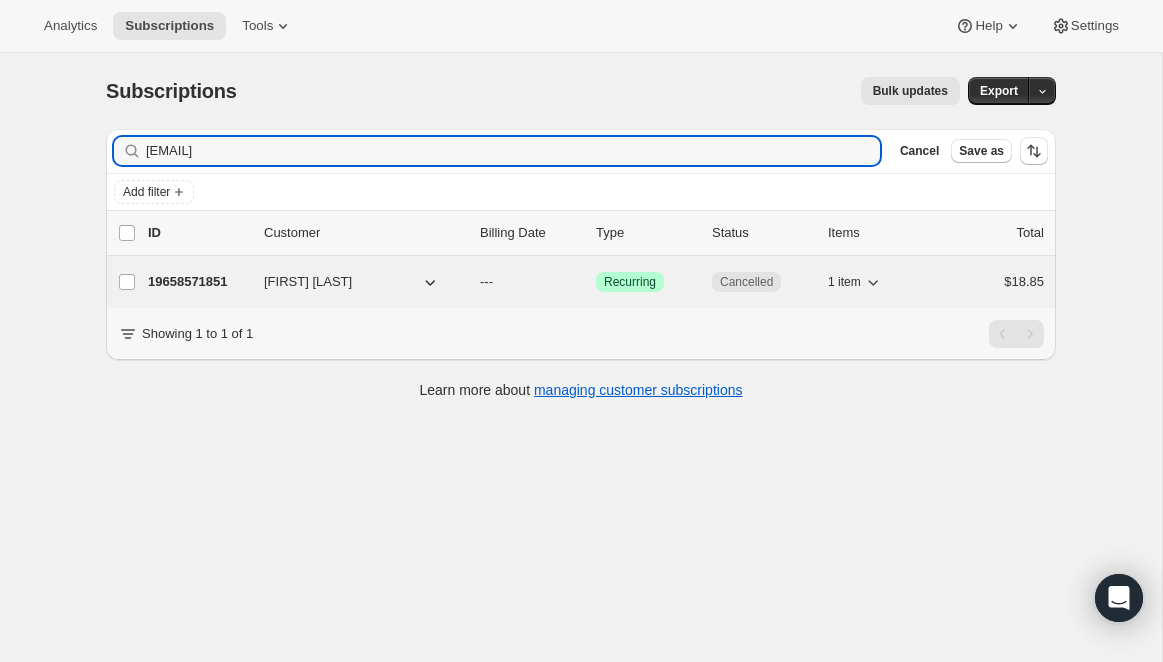 type on "[EMAIL]" 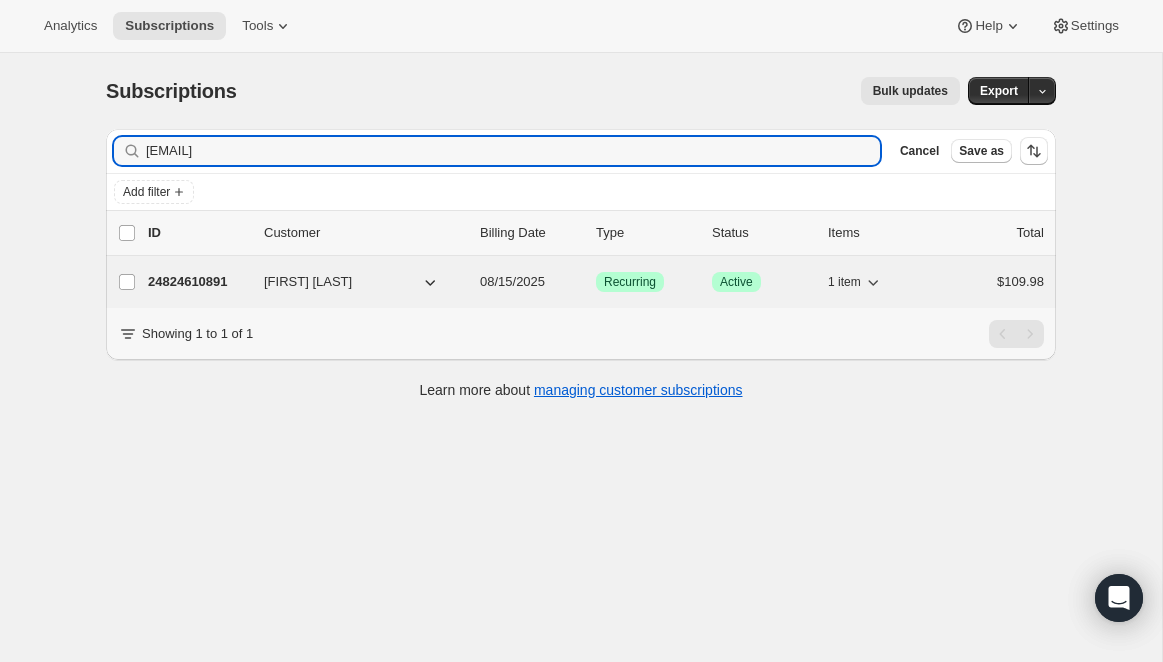 click on "24824610891" at bounding box center (198, 282) 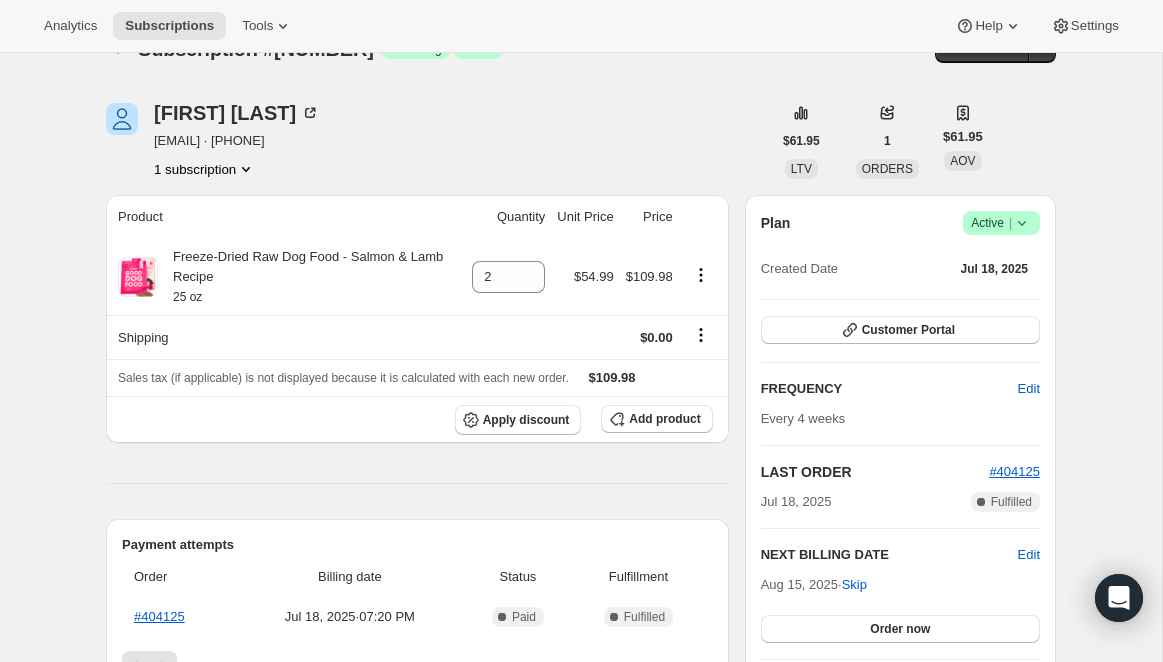scroll, scrollTop: 43, scrollLeft: 0, axis: vertical 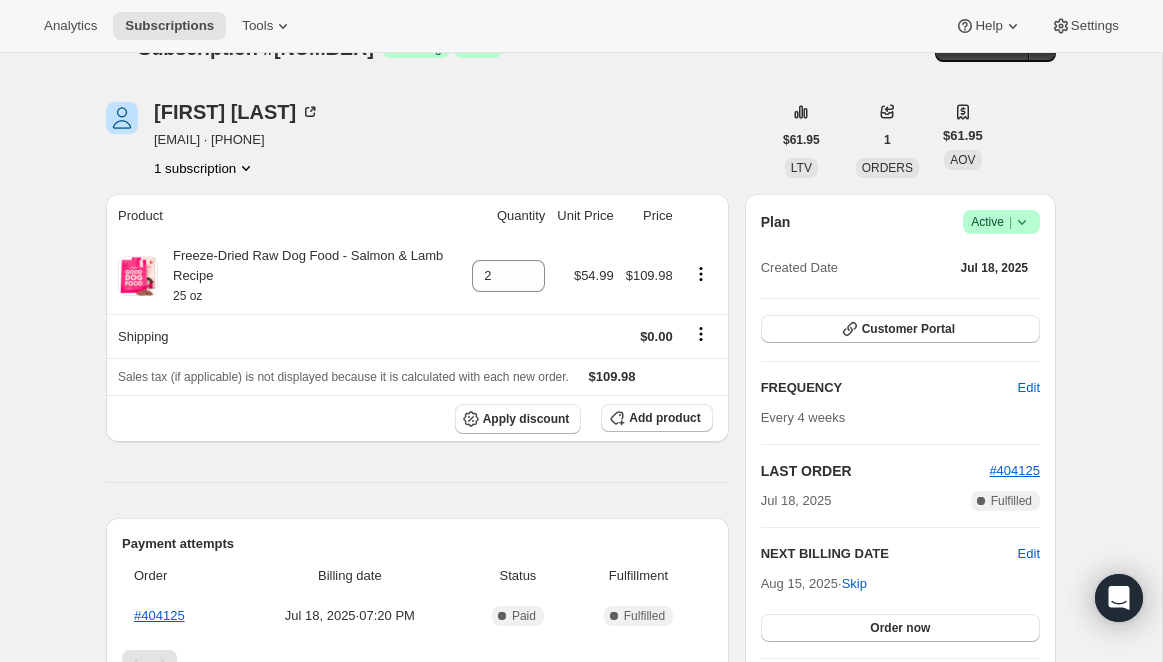 click 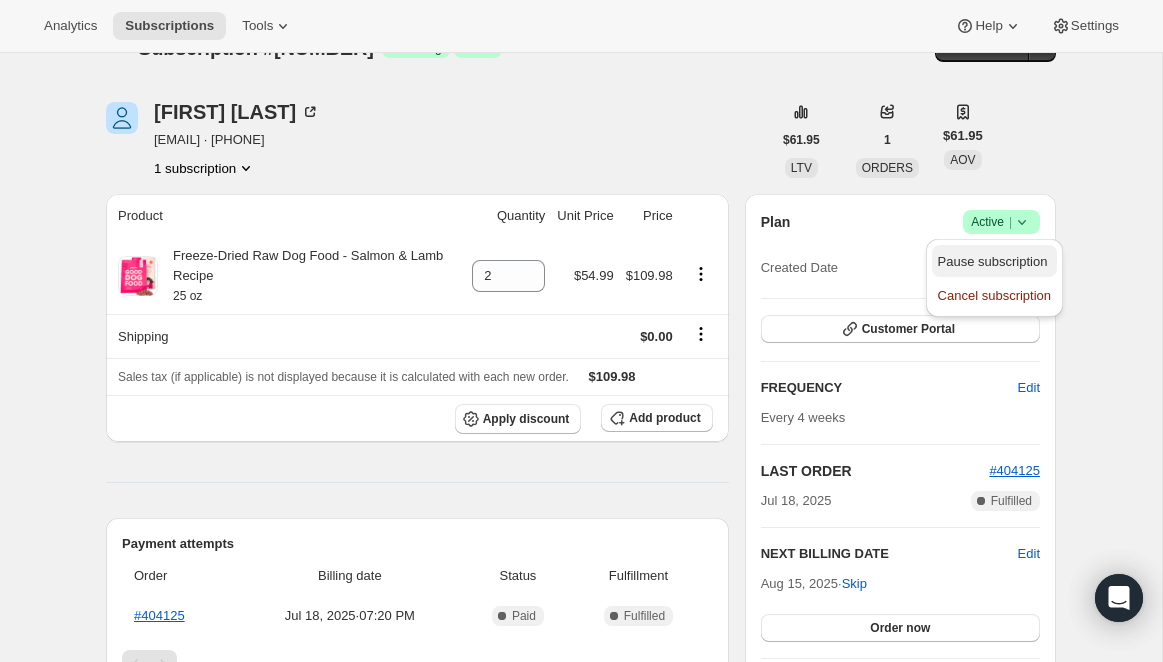 click on "Pause subscription" at bounding box center (993, 261) 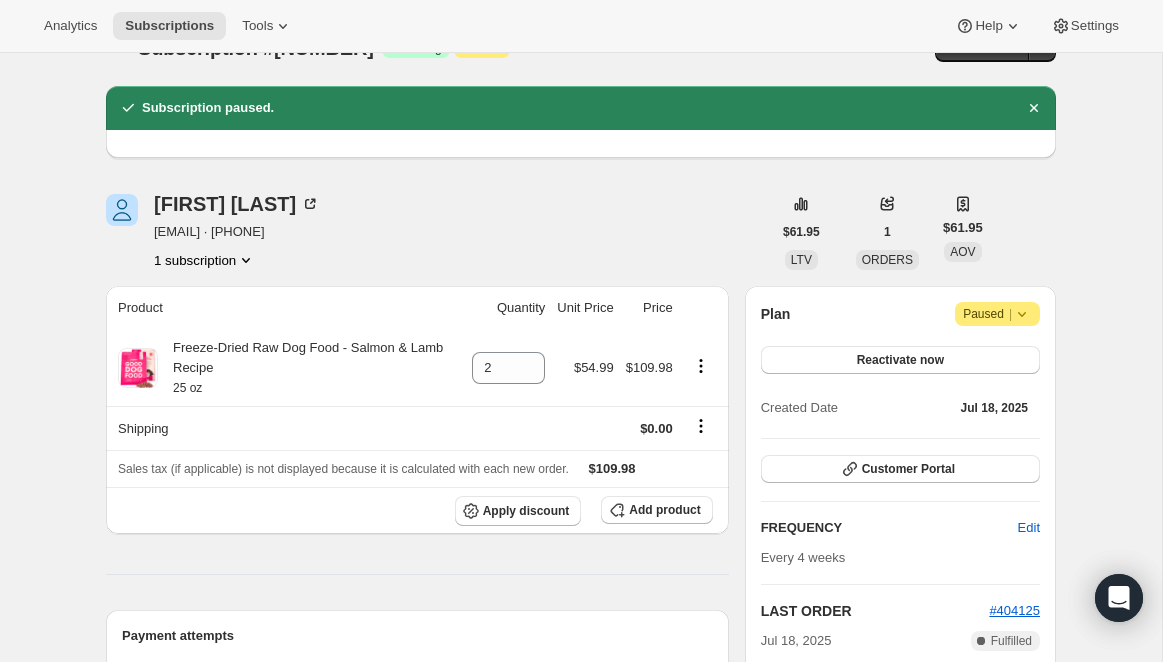 click 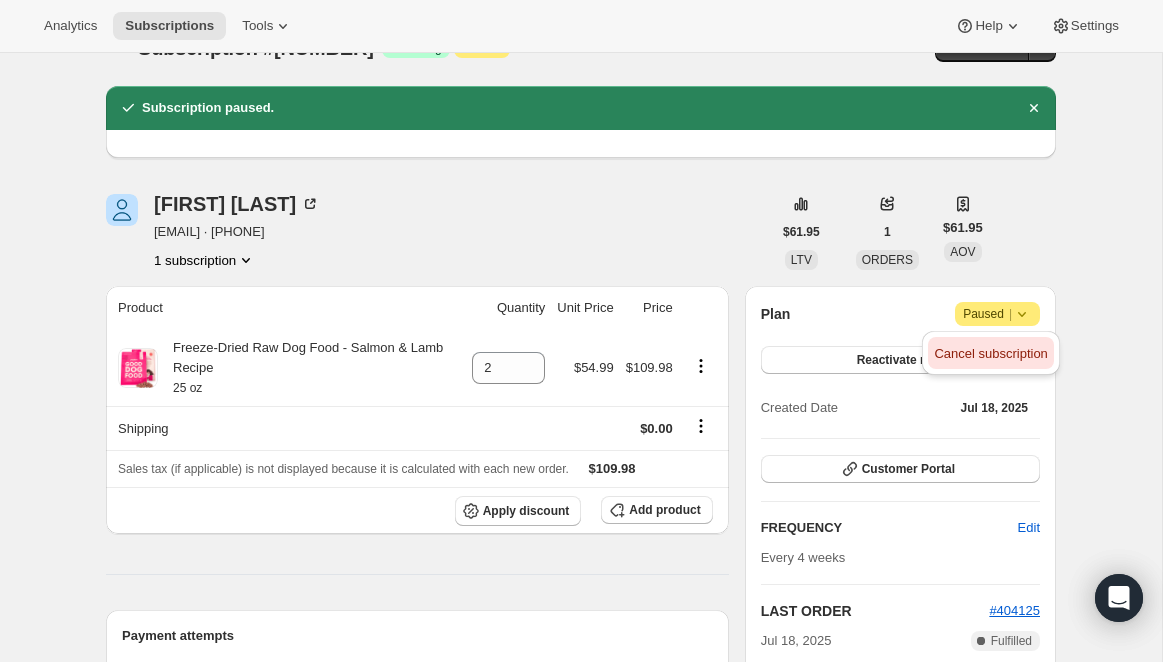 click on "Cancel subscription" at bounding box center (990, 353) 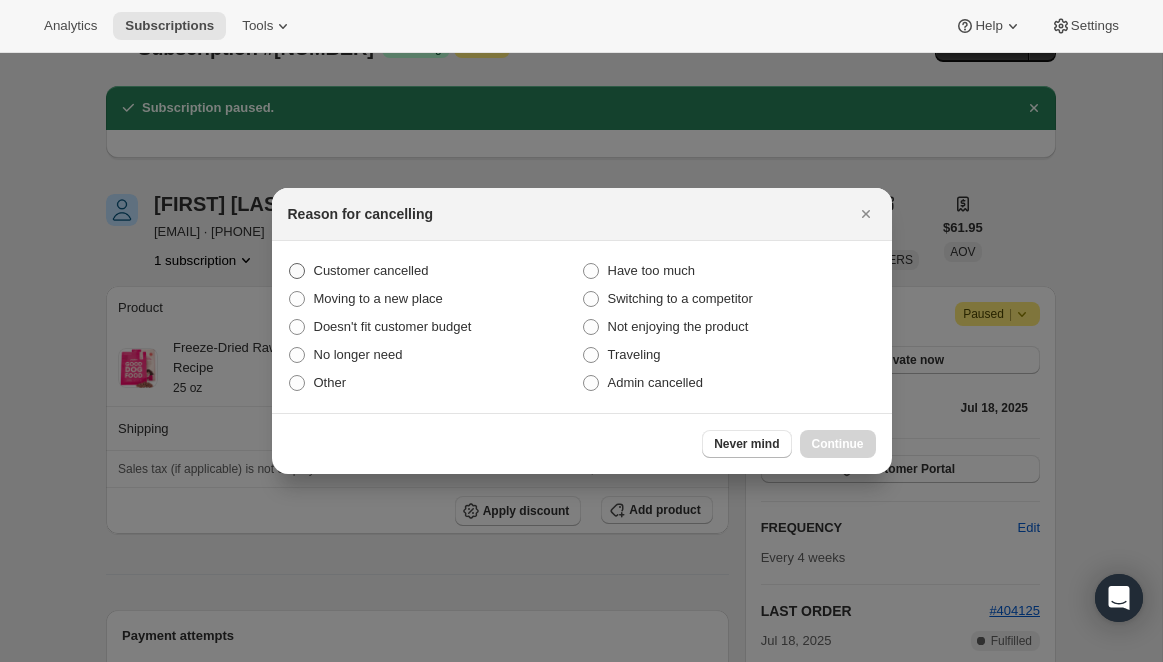 click on "Customer cancelled" at bounding box center [371, 270] 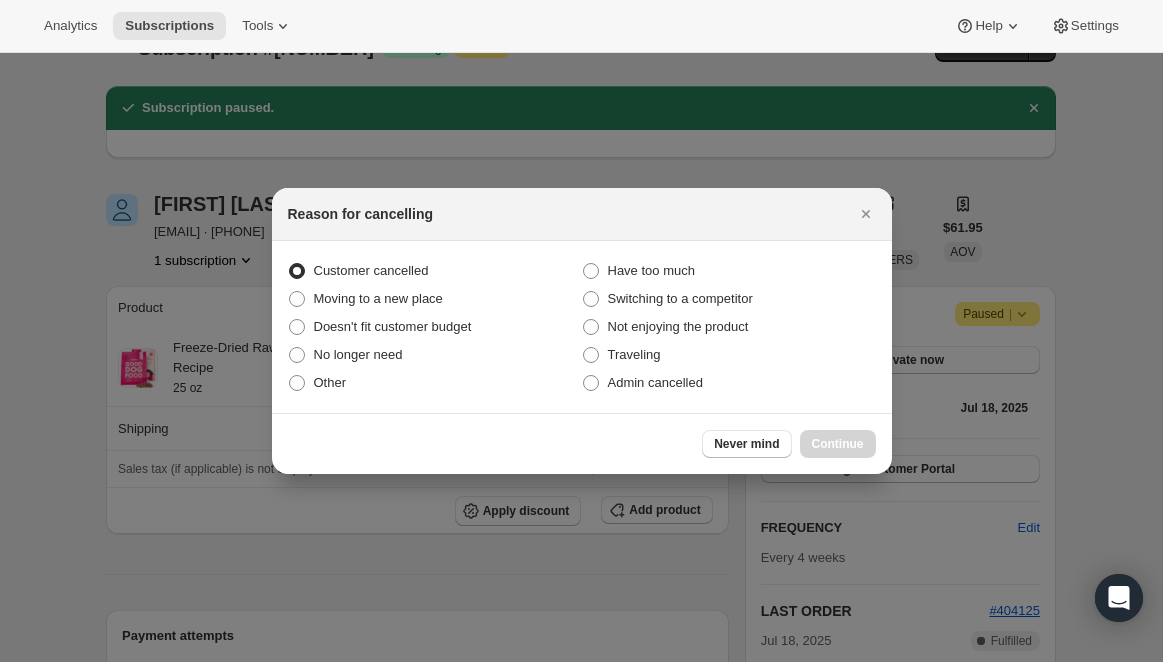radio on "true" 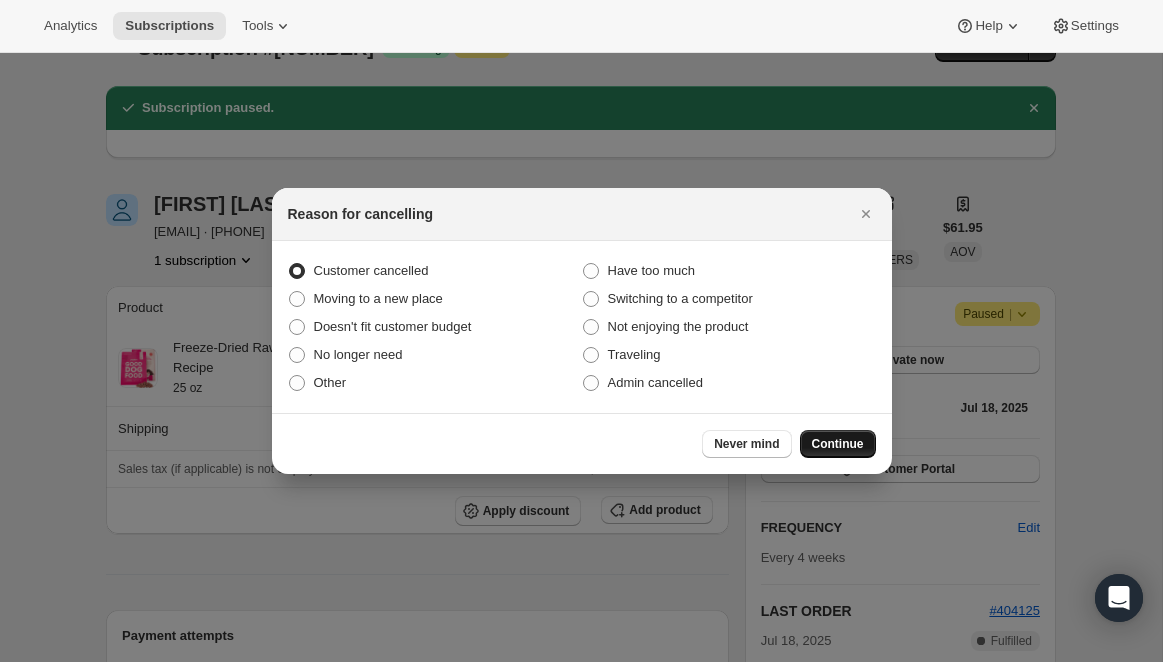 click on "Continue" at bounding box center (838, 444) 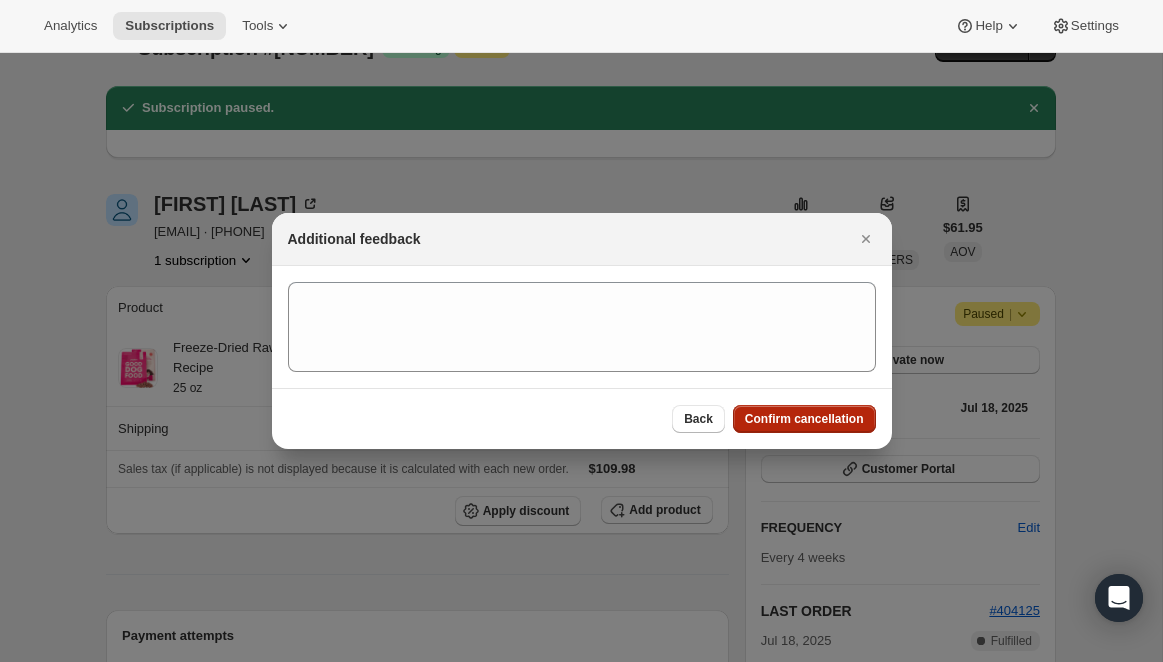 click on "Confirm cancellation" at bounding box center (804, 419) 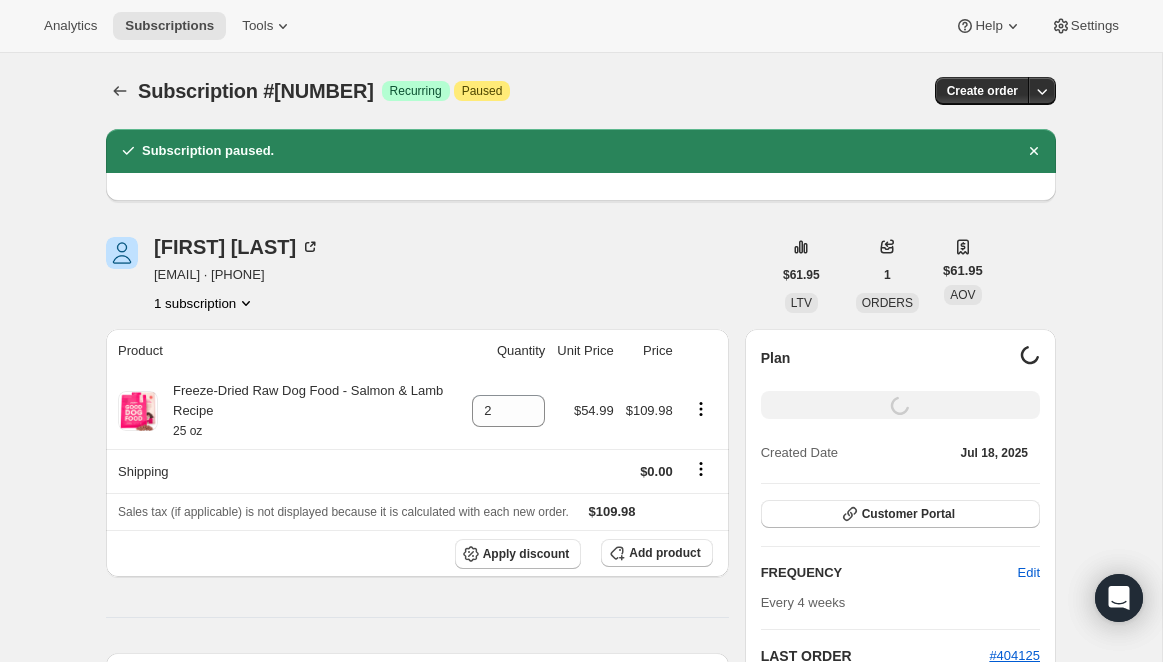 scroll, scrollTop: 43, scrollLeft: 0, axis: vertical 